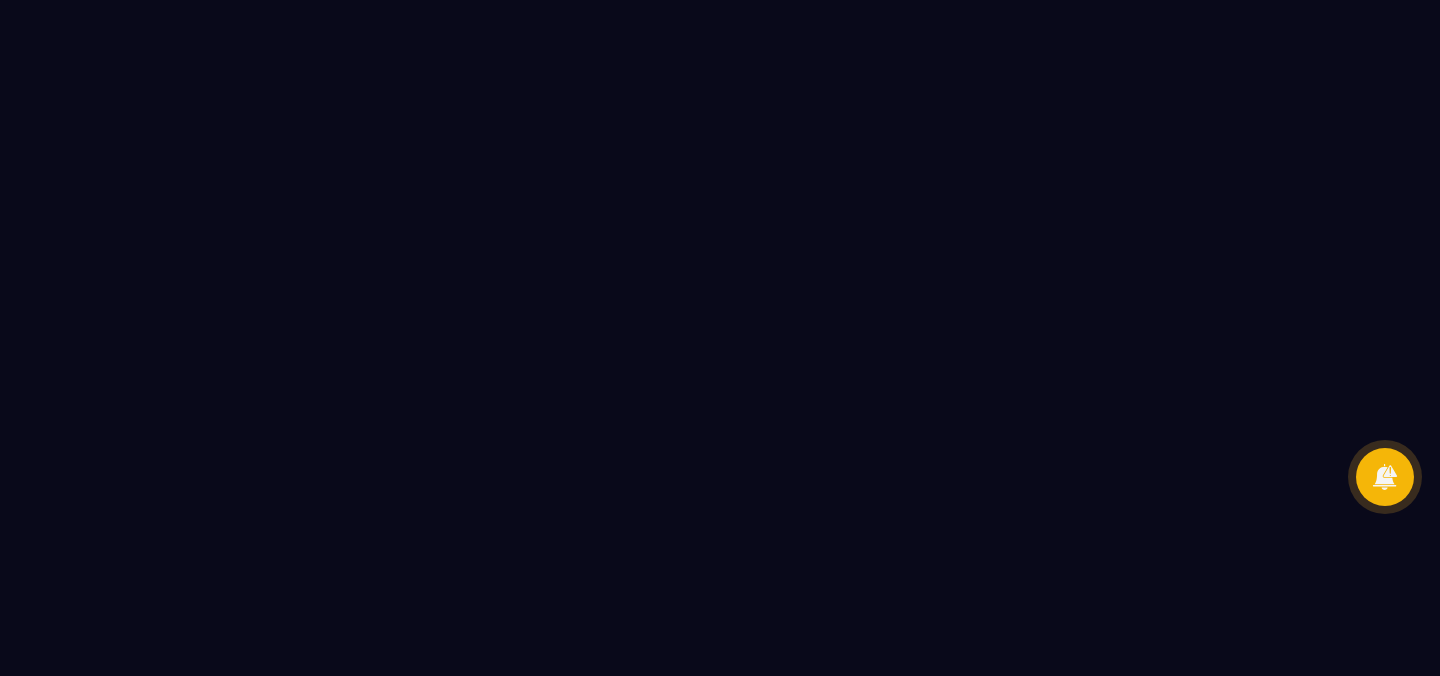 scroll, scrollTop: 0, scrollLeft: 0, axis: both 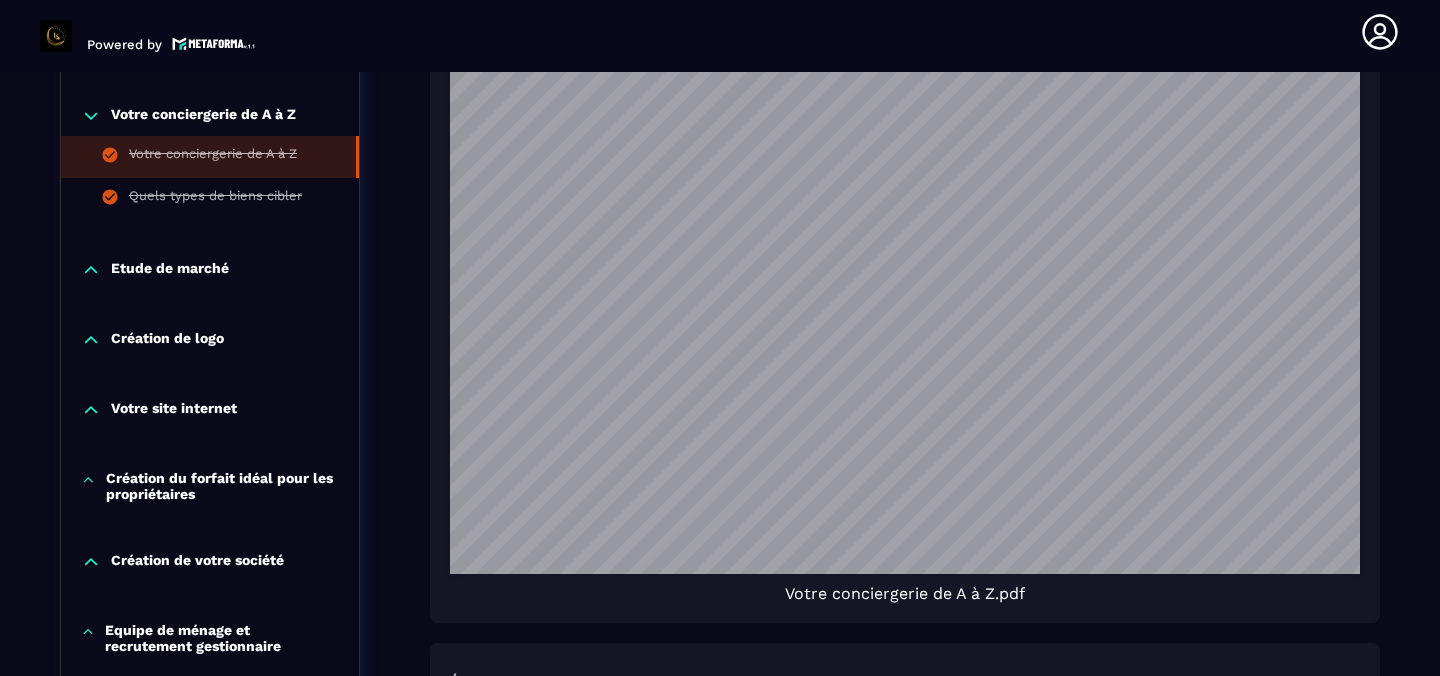 click on "Etude de marché" at bounding box center (170, 270) 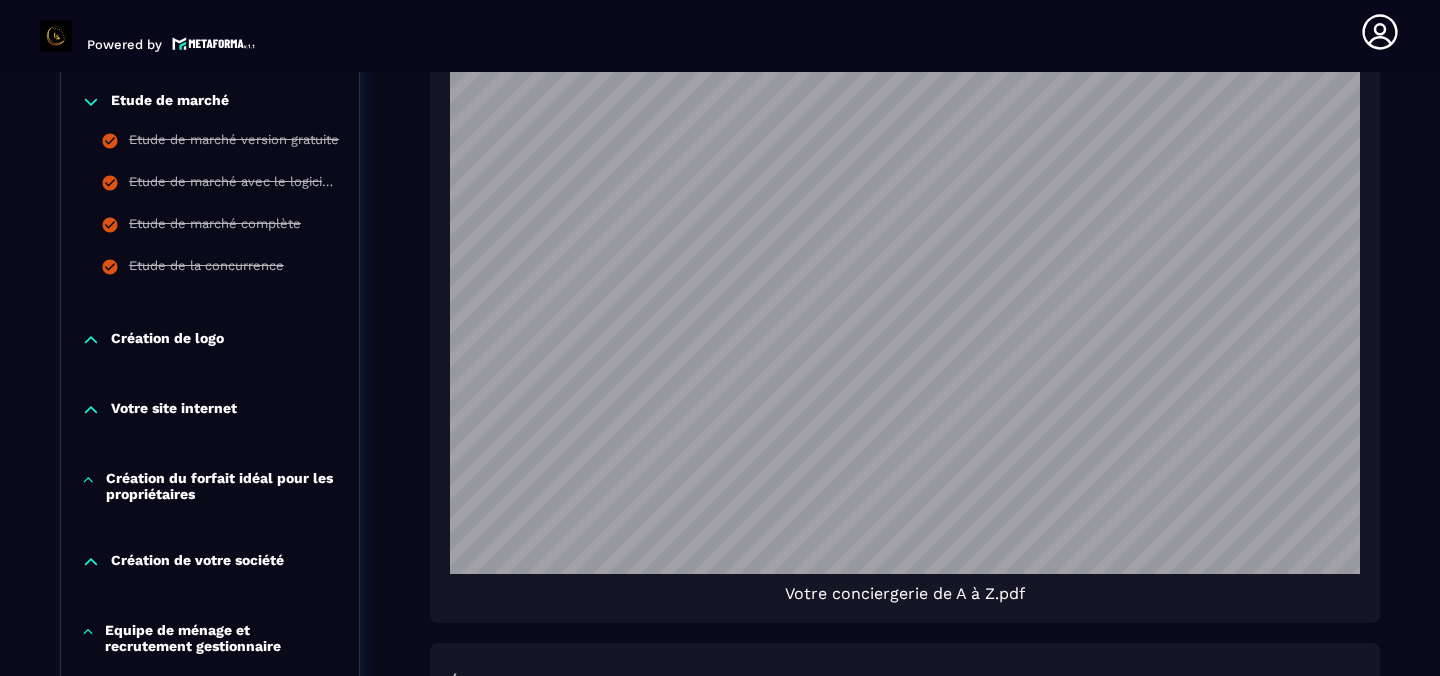 click on "Création de logo" at bounding box center (167, 340) 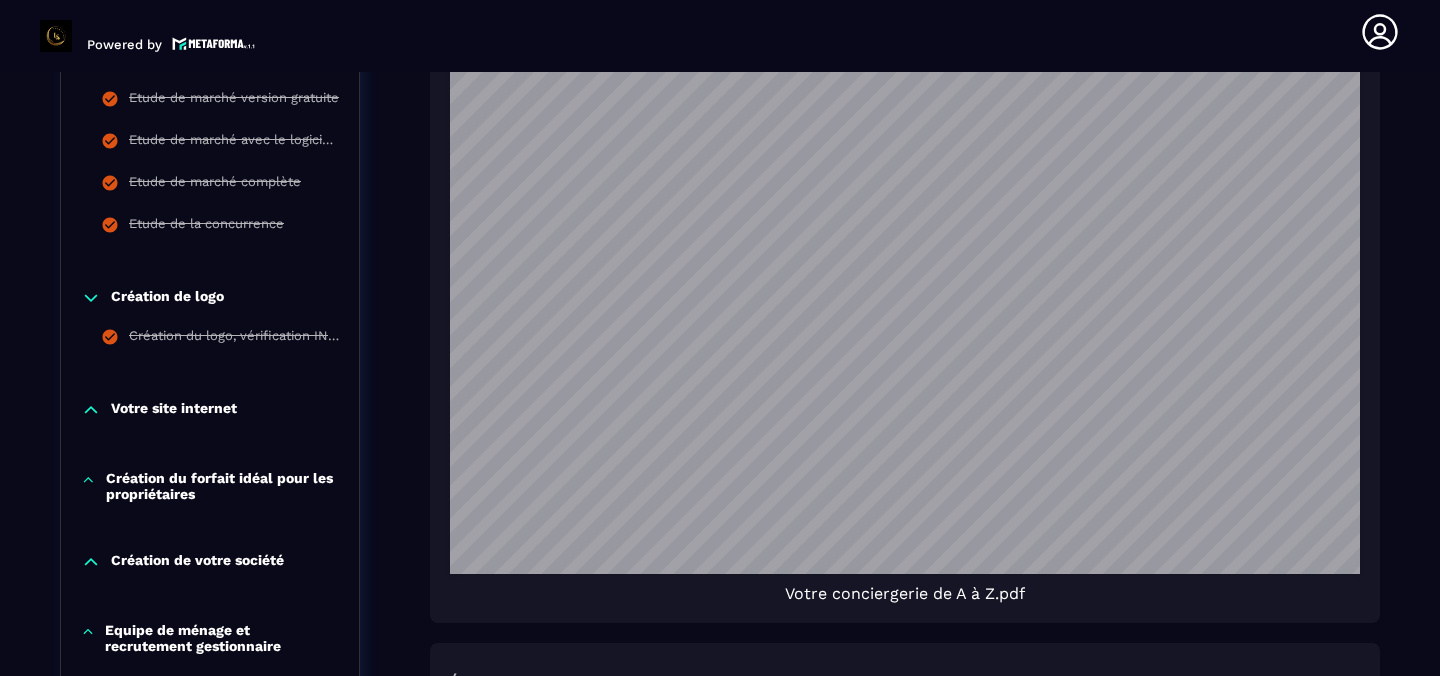 click on "Votre site internet" at bounding box center [174, 410] 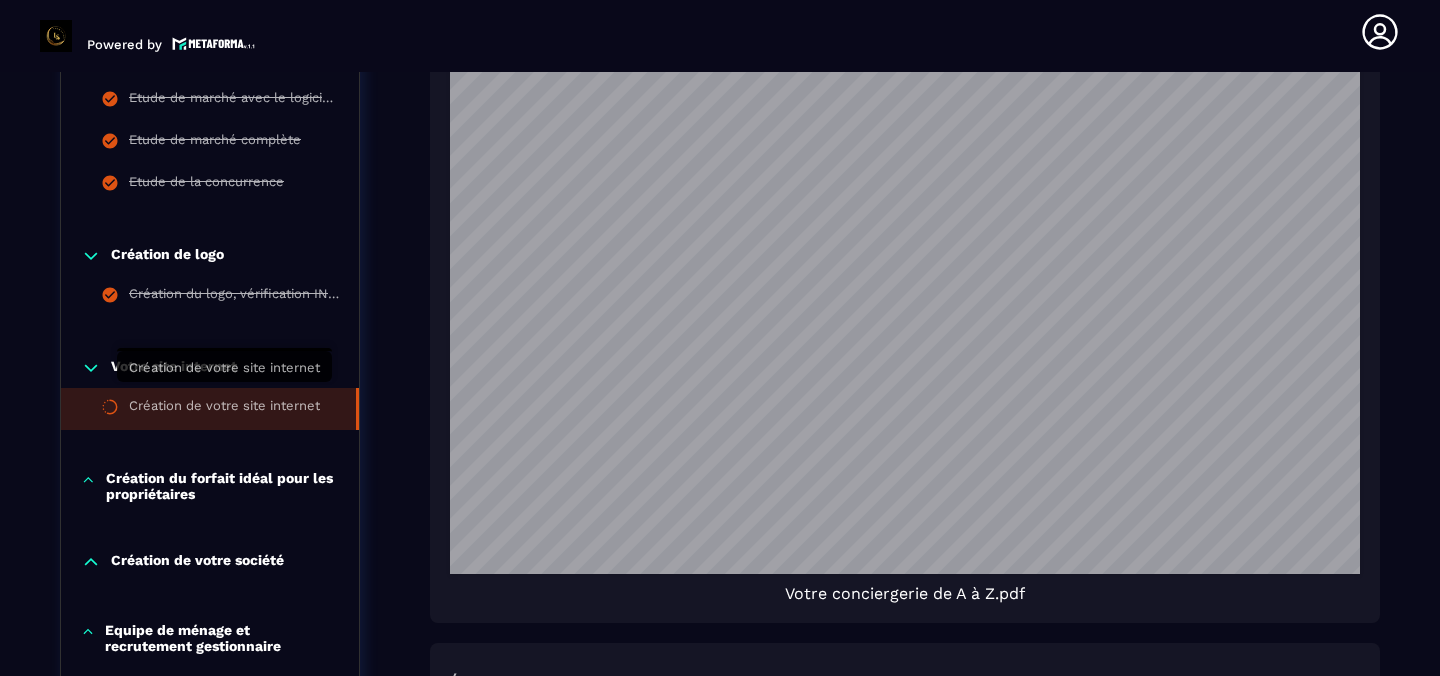 click on "Création de votre site internet" at bounding box center (224, 409) 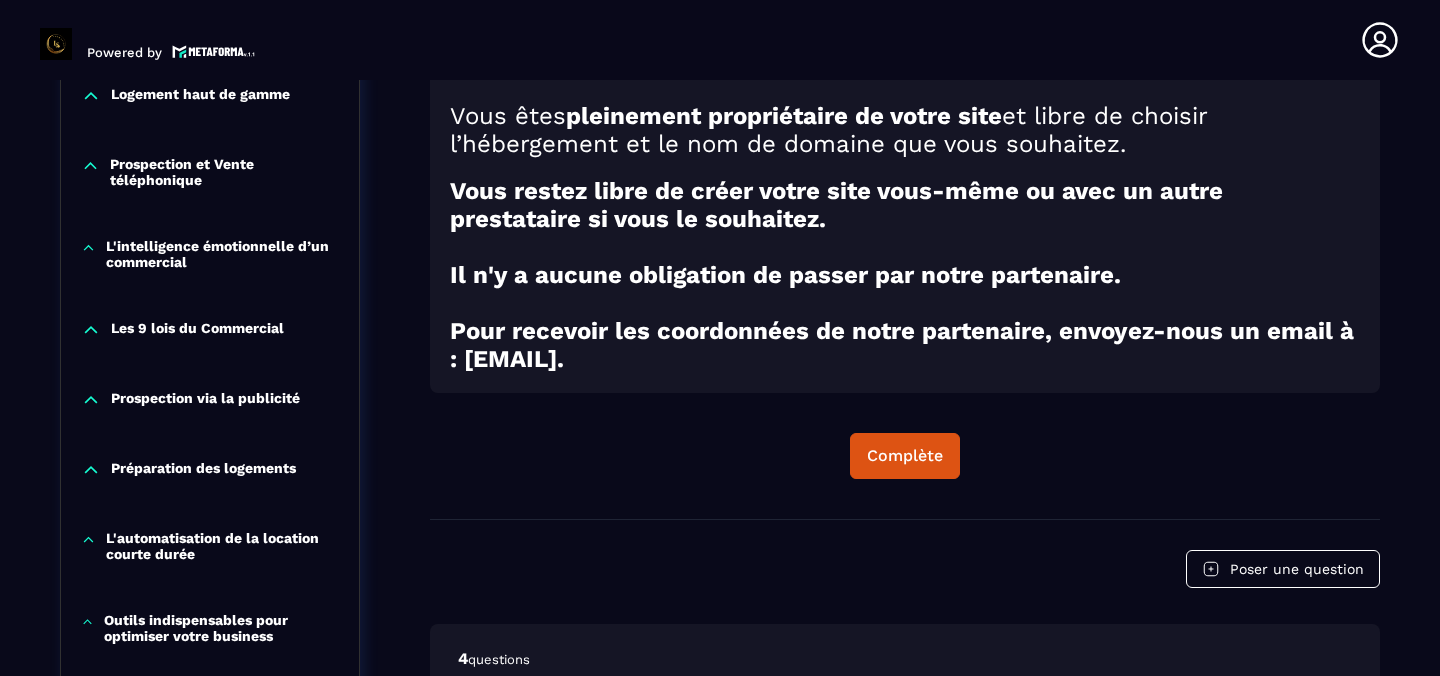 scroll, scrollTop: 1188, scrollLeft: 0, axis: vertical 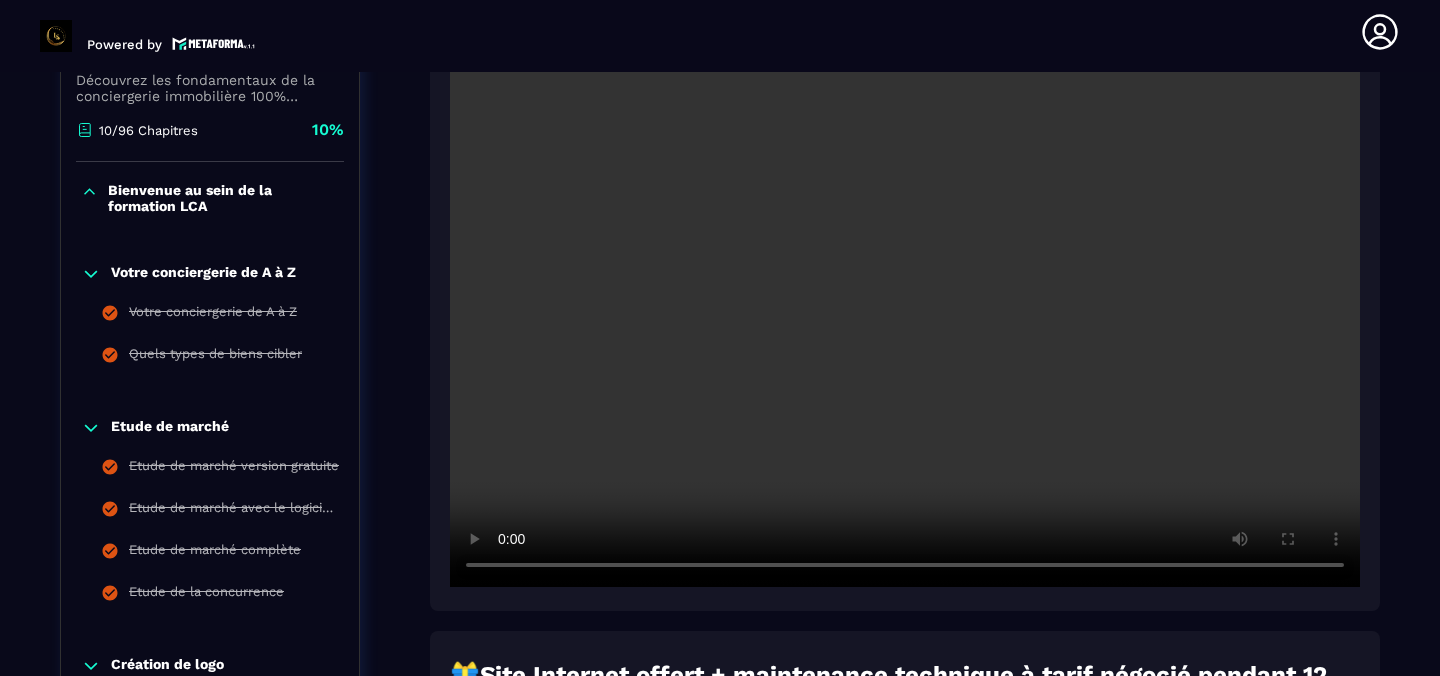click at bounding box center [905, 283] 